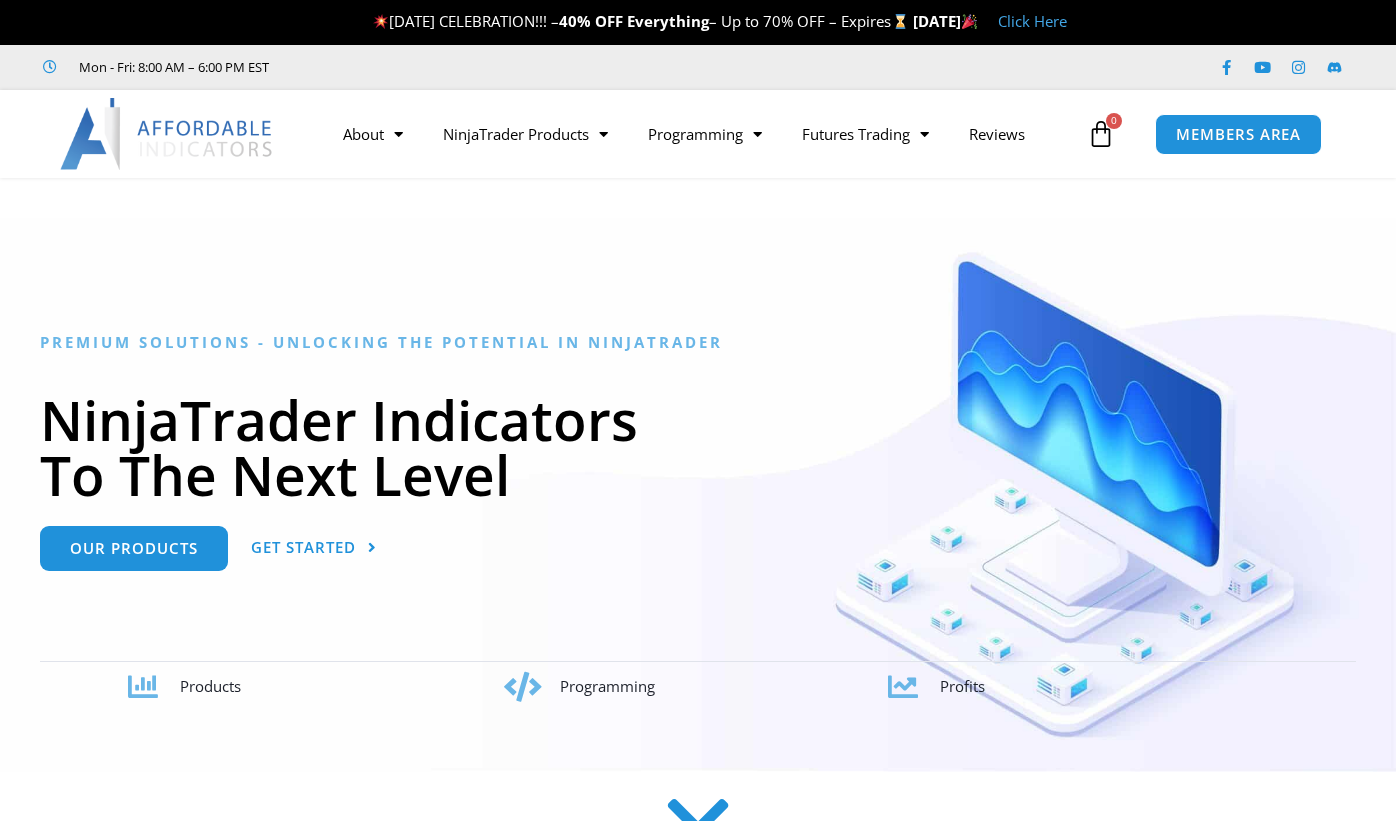 scroll, scrollTop: 0, scrollLeft: 0, axis: both 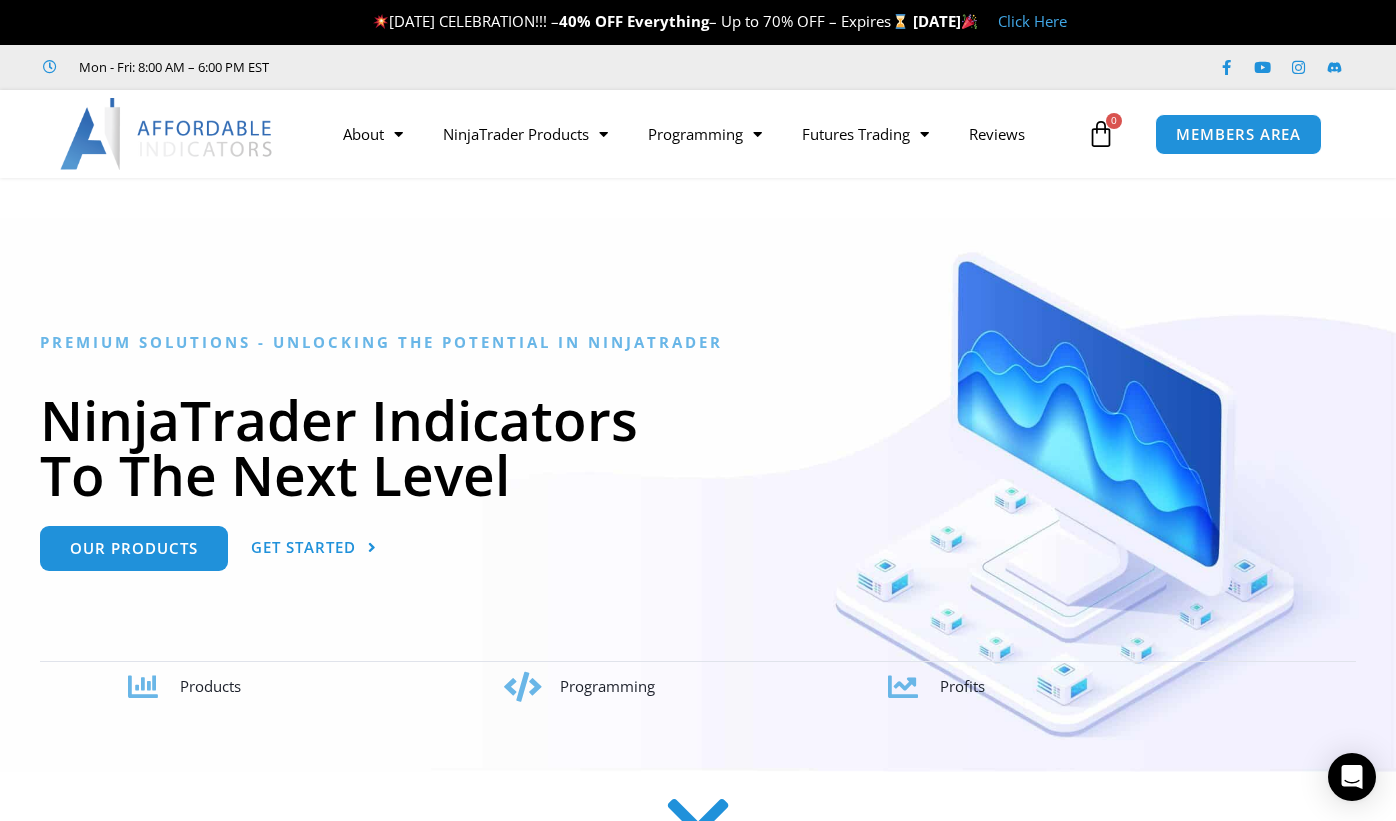 click on "Click Here" at bounding box center (1032, 21) 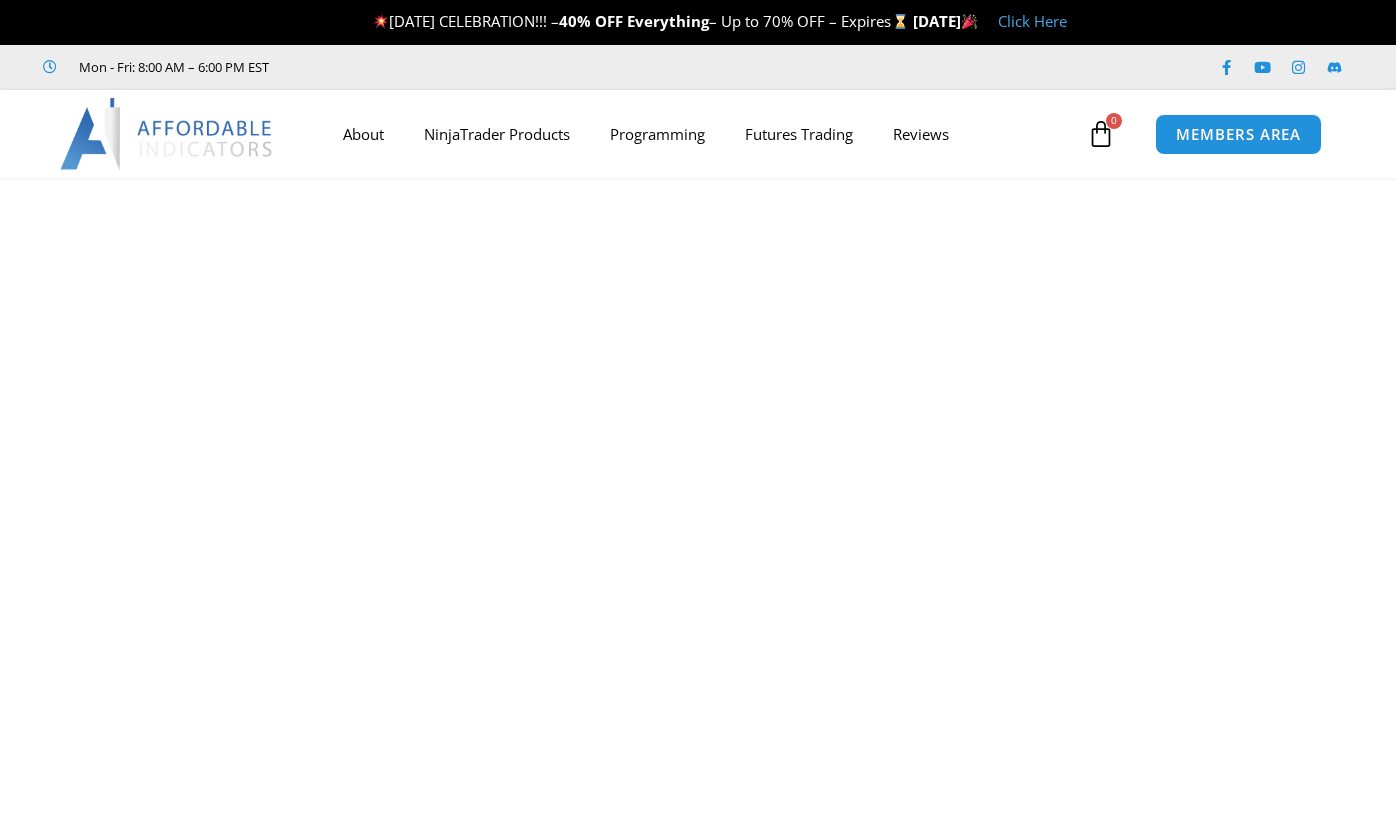 scroll, scrollTop: 0, scrollLeft: 0, axis: both 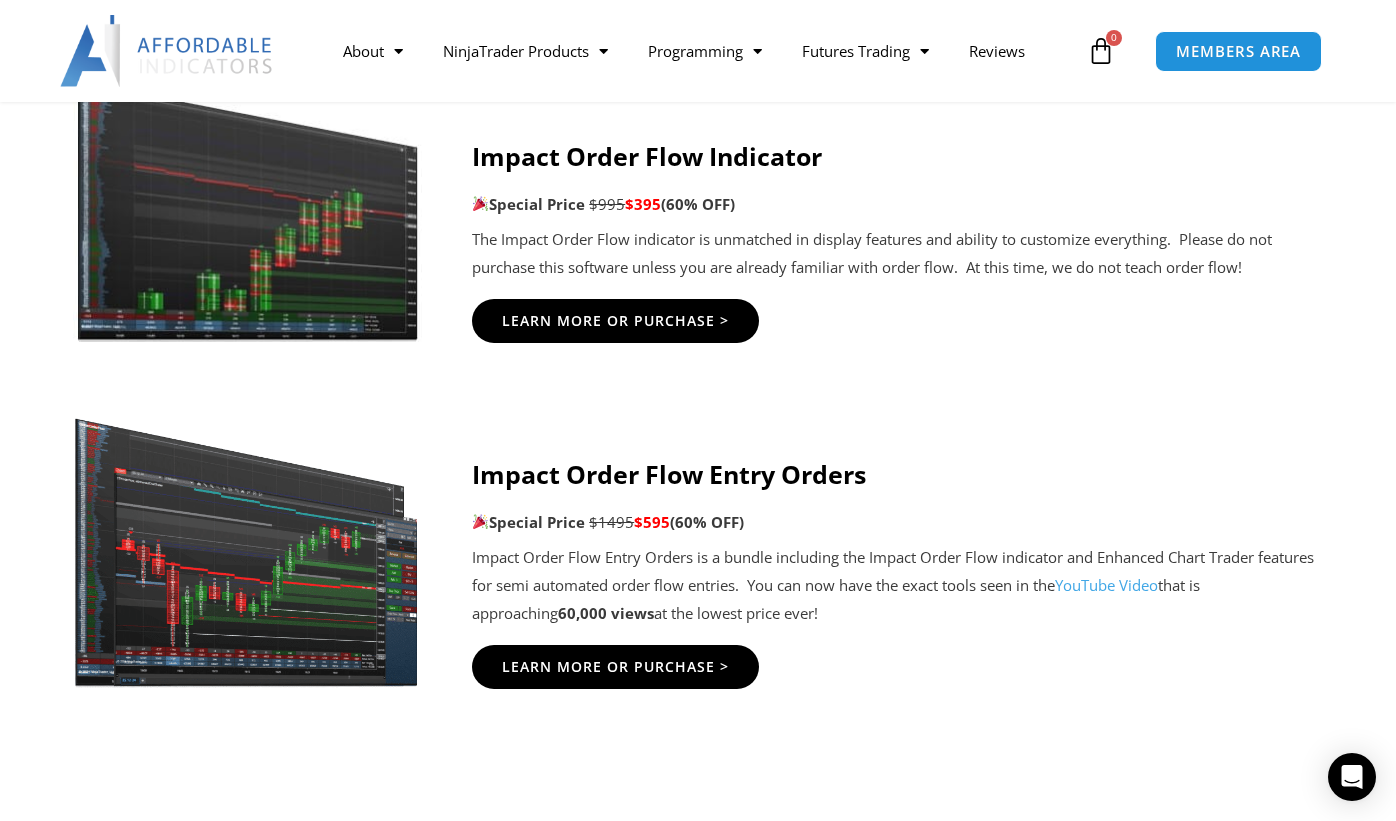 click on "YouTube Video" at bounding box center (1106, 585) 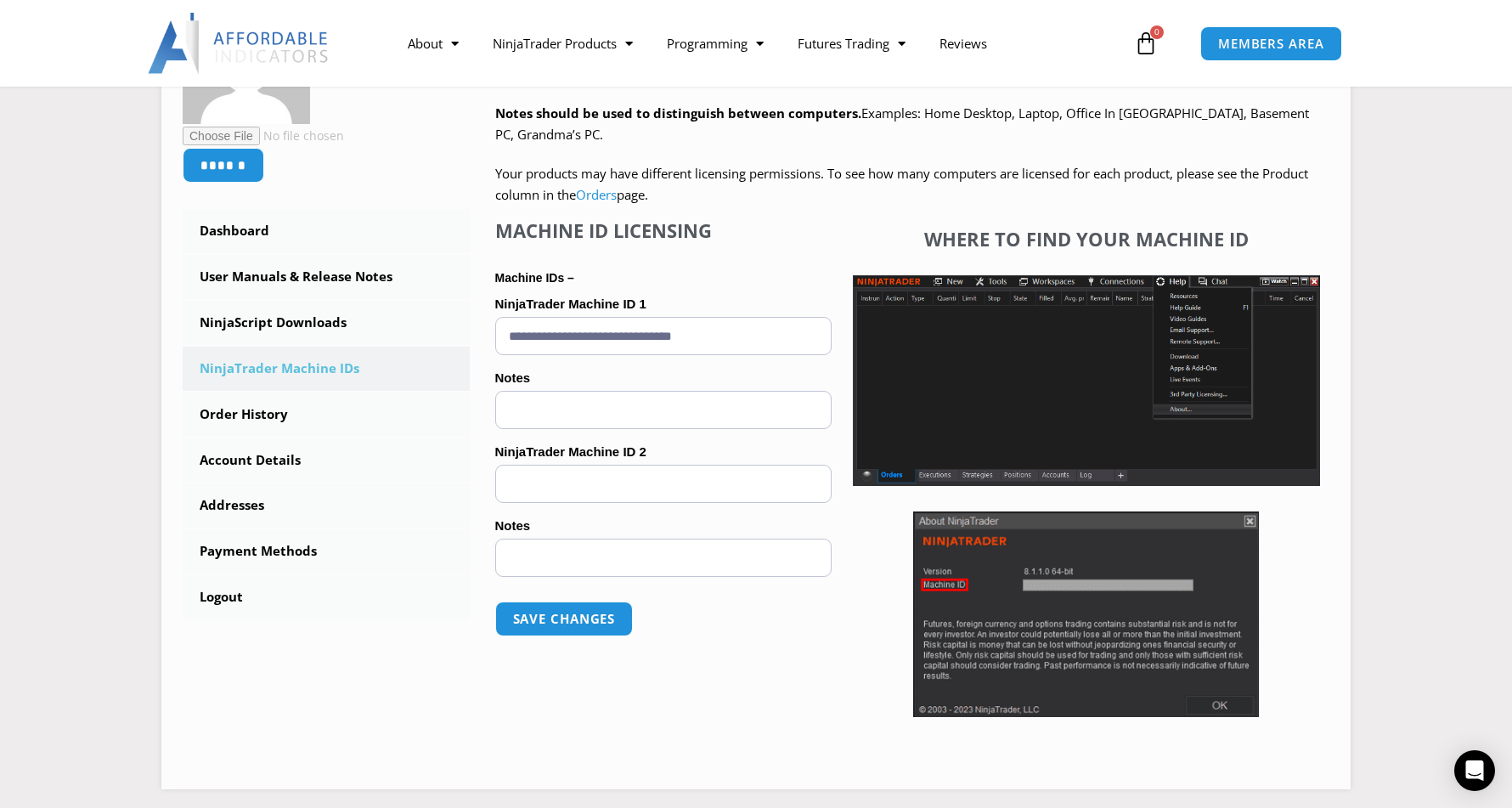 scroll, scrollTop: 0, scrollLeft: 0, axis: both 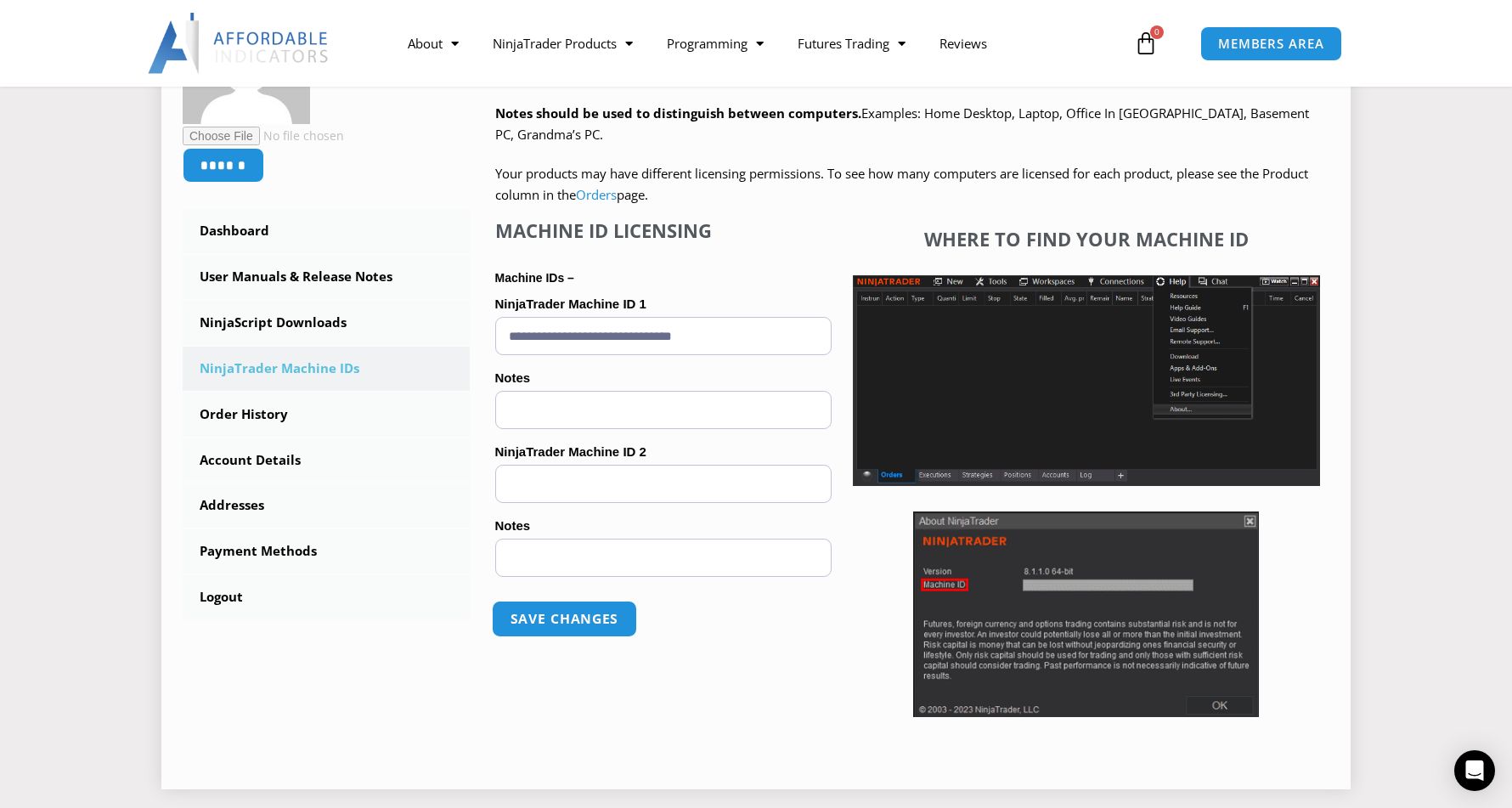 click on "Save changes" at bounding box center [563, 619] 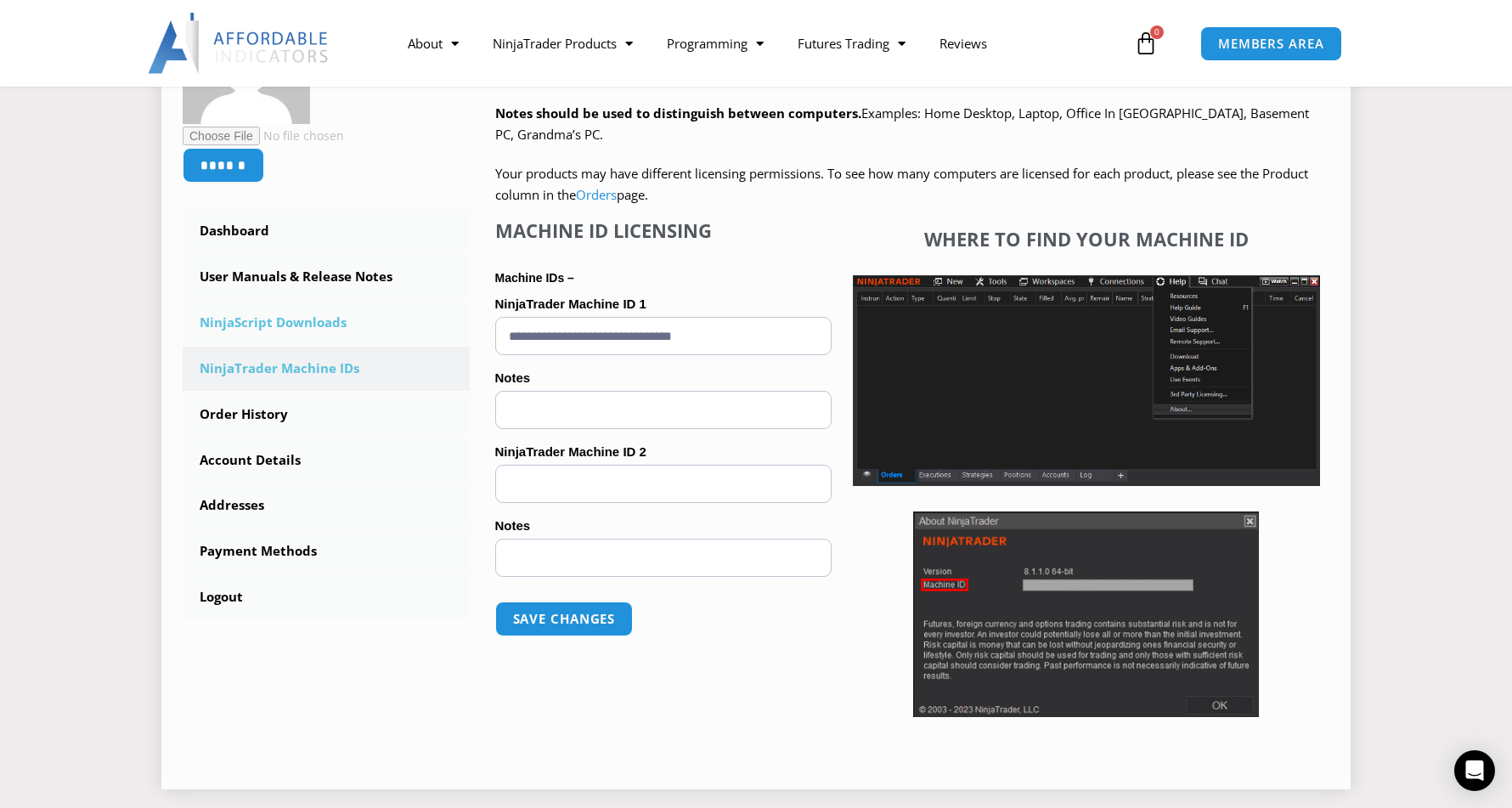 click on "NinjaScript Downloads" at bounding box center [326, 323] 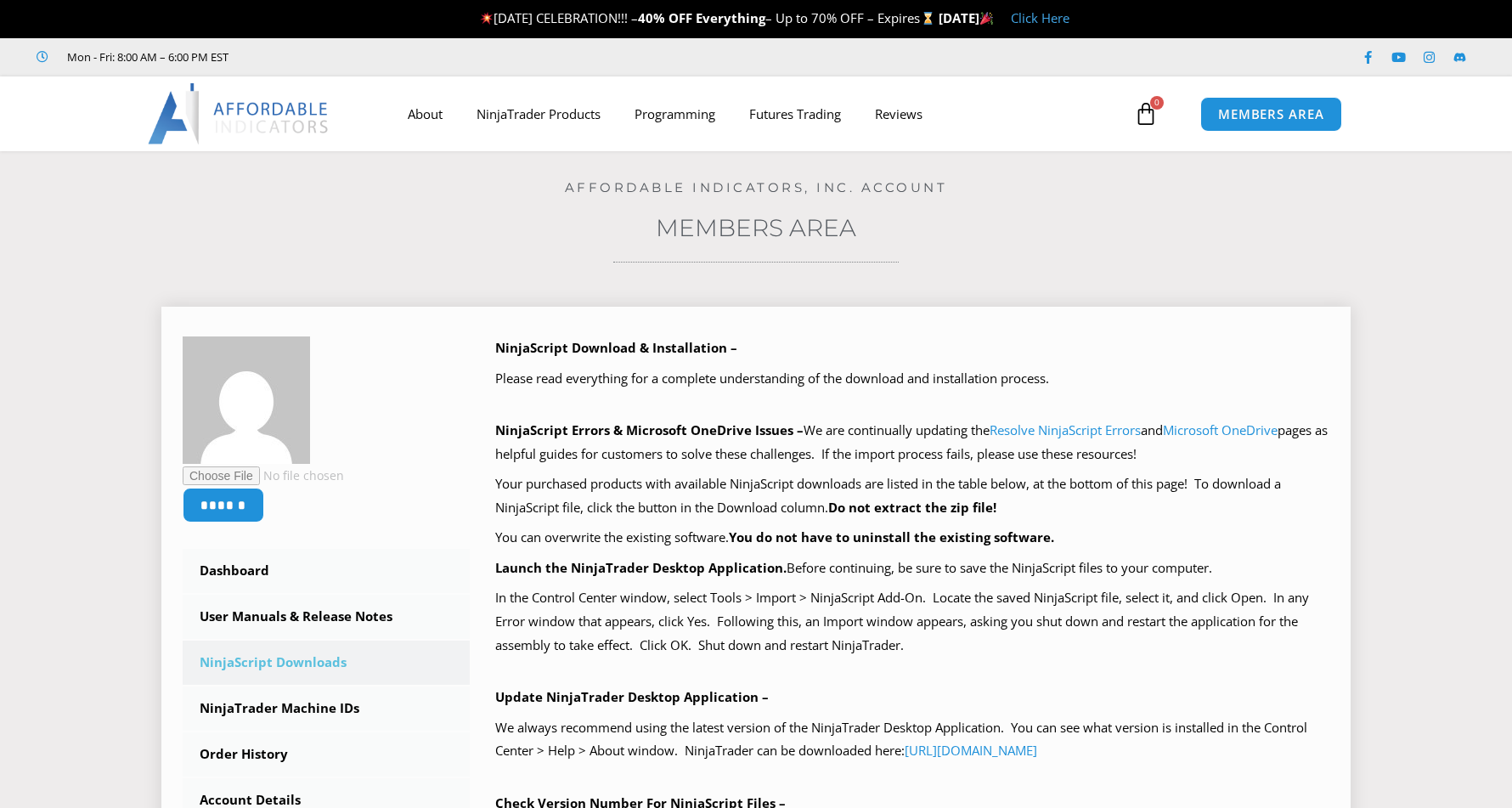 scroll, scrollTop: 0, scrollLeft: 0, axis: both 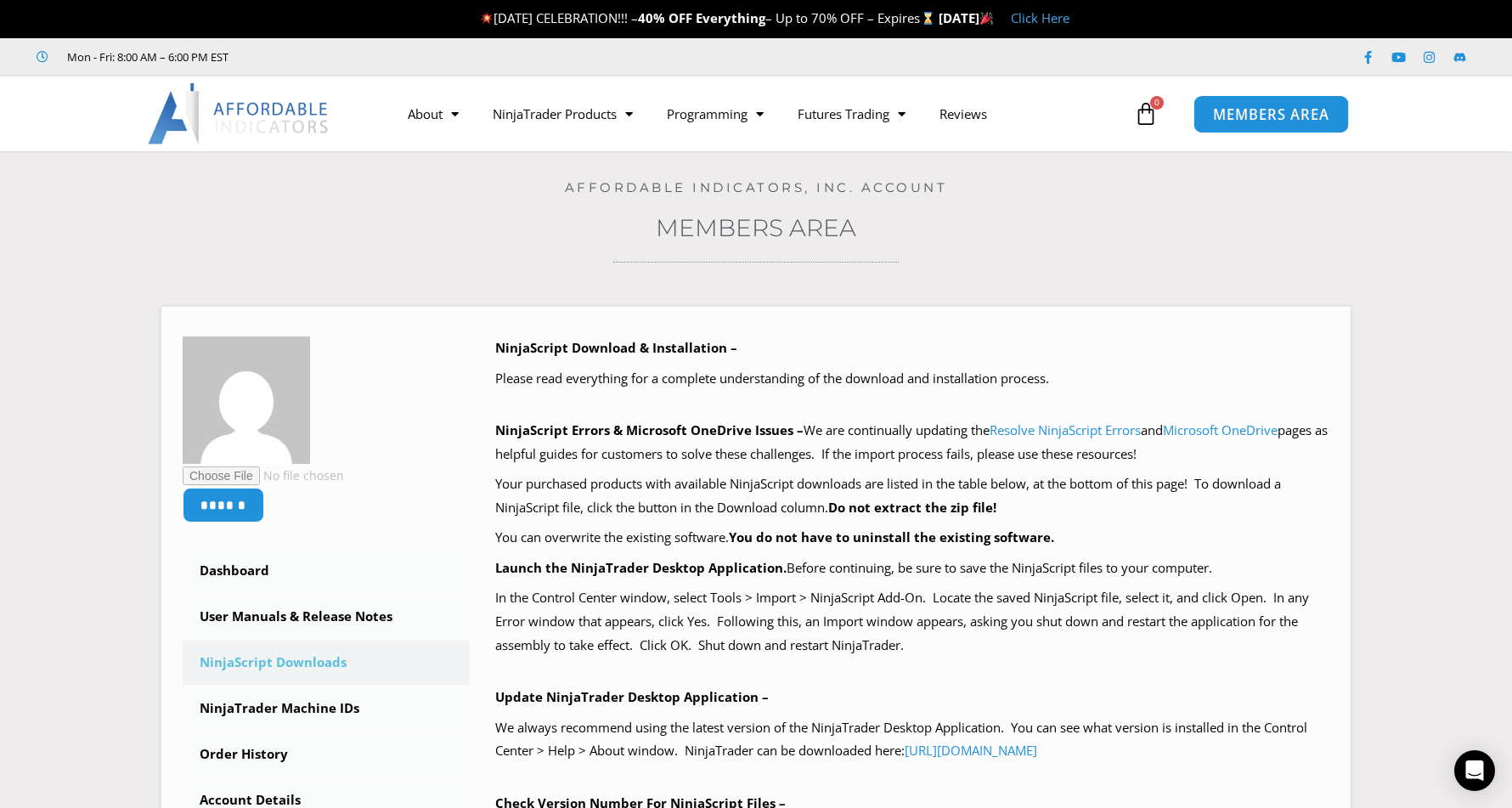 click on "MEMBERS AREA" at bounding box center (1271, 114) 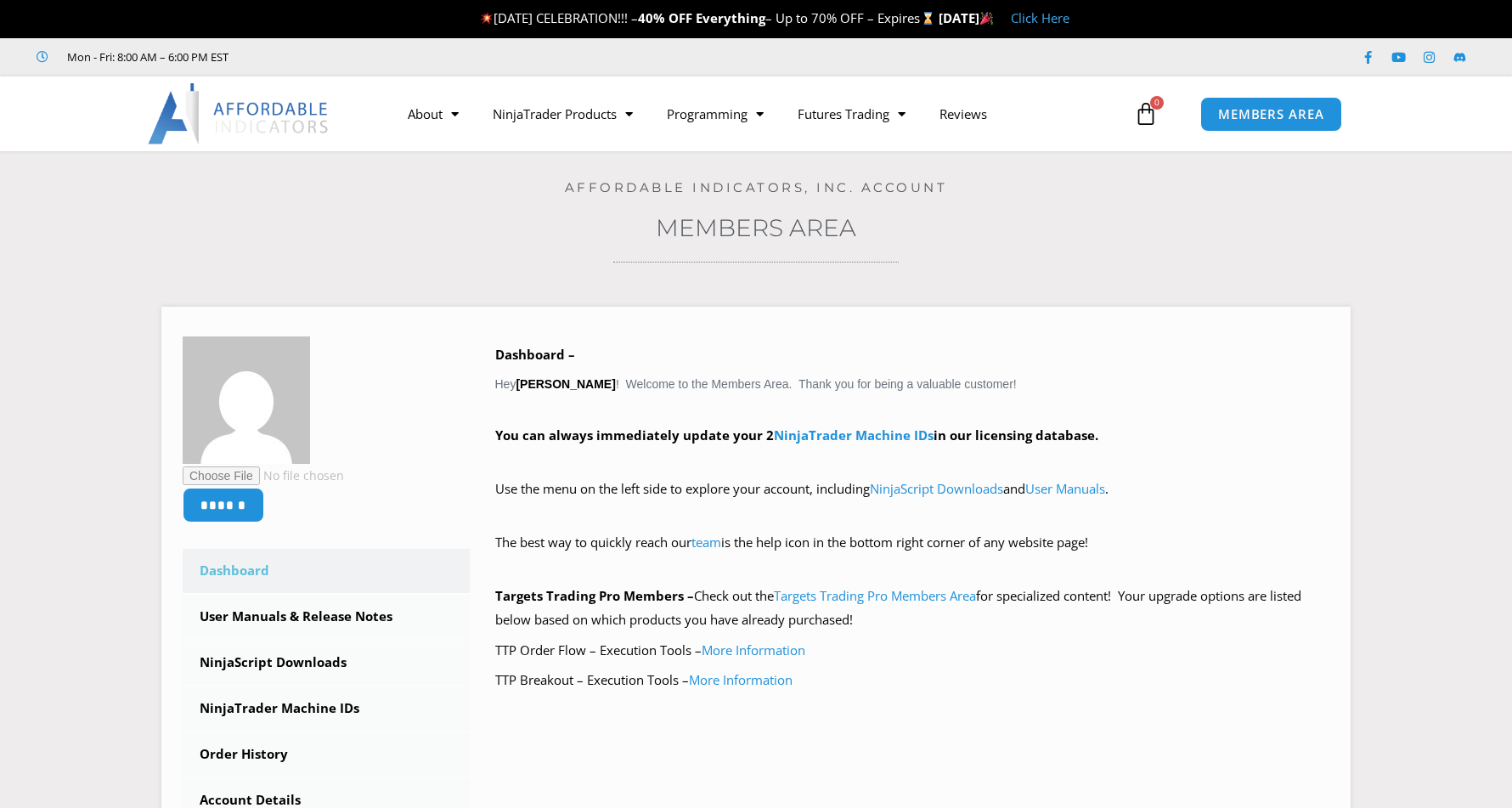 scroll, scrollTop: 0, scrollLeft: 0, axis: both 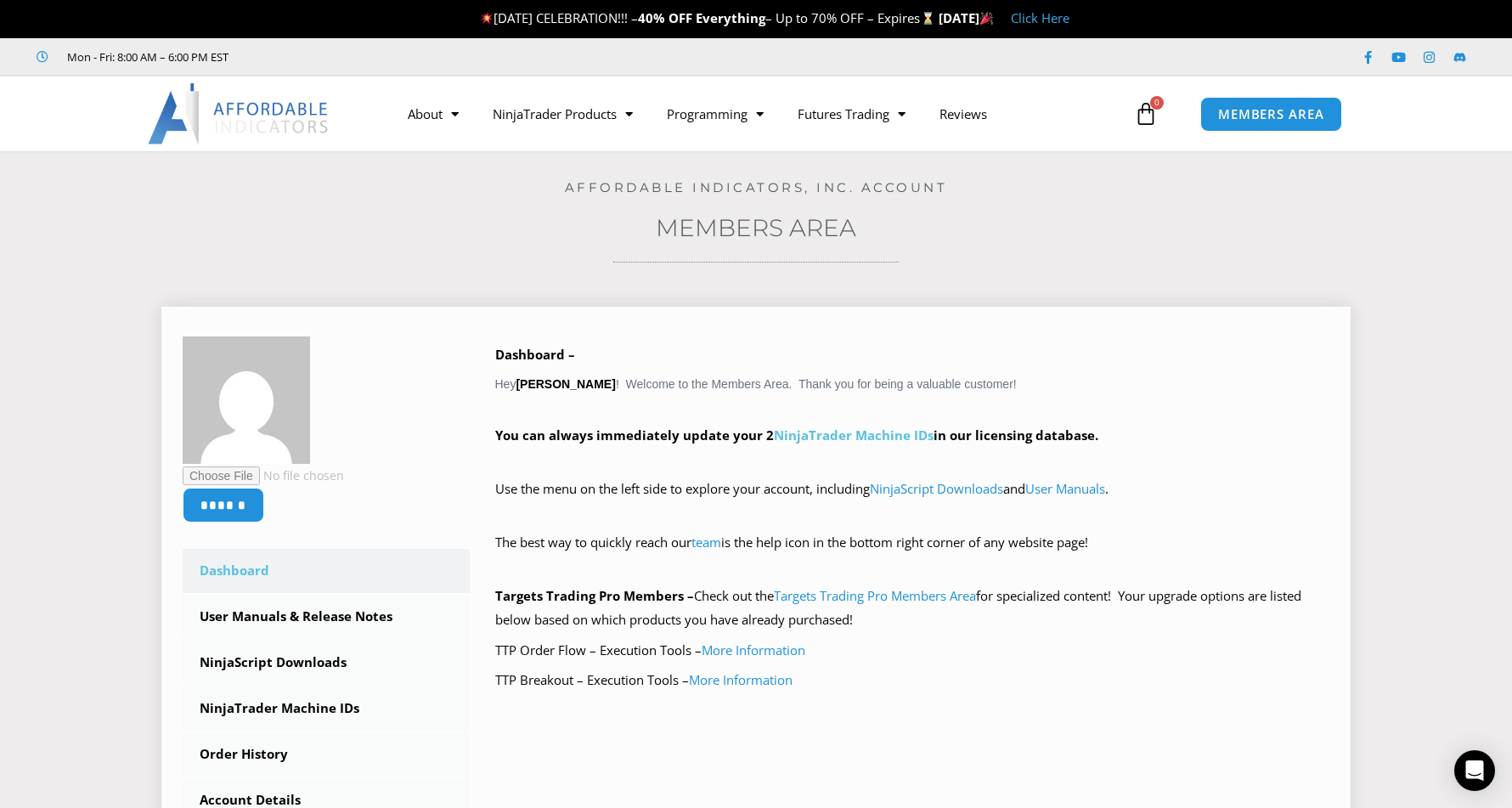 click on "NinjaTrader Machine IDs" at bounding box center (854, 435) 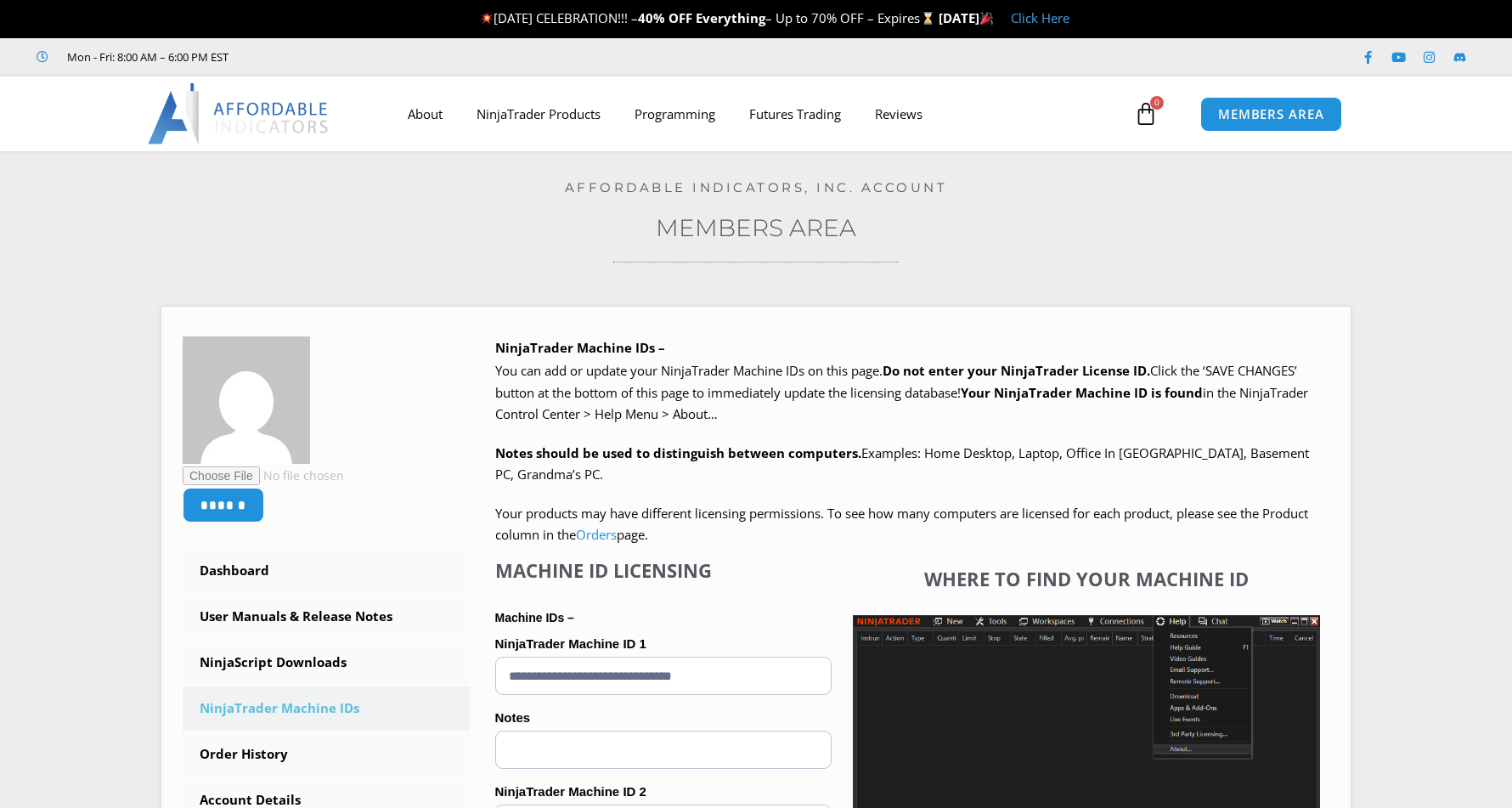 scroll, scrollTop: 0, scrollLeft: 0, axis: both 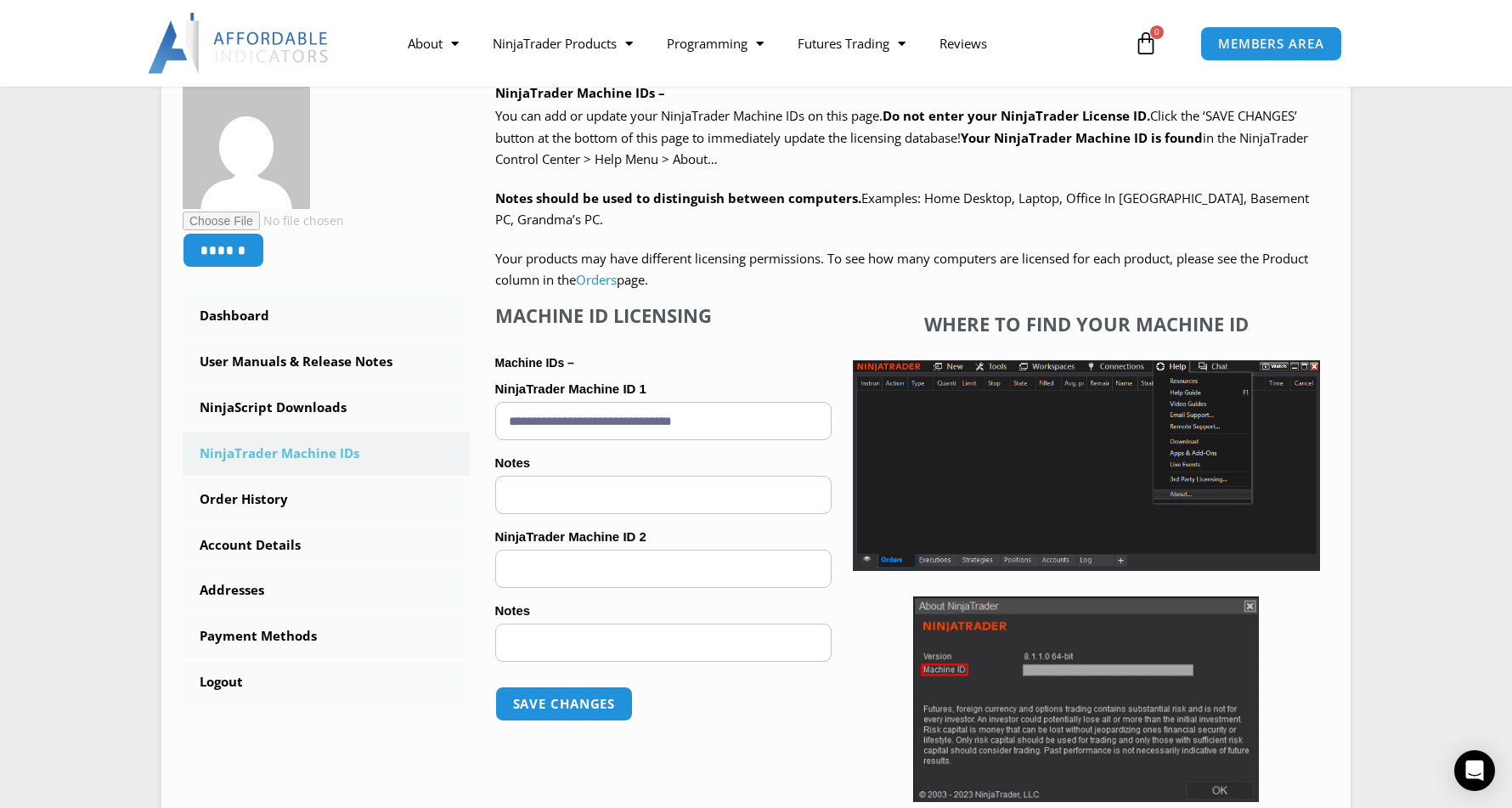 click on "******
Dashboard
Subscriptions
User Manuals & Release Notes
NinjaScript Downloads
NinjaTrader Machine IDs
Order History
Account Details
Addresses
Payment Methods
Logout
NinjaTrader Machine IDs –
We are transitioning all NinjaTrader software packages to a web site licensing system. Your NinjaTrader Machine IDs listed below will only be updated for software listed on the  Downloads" at bounding box center [756, 456] 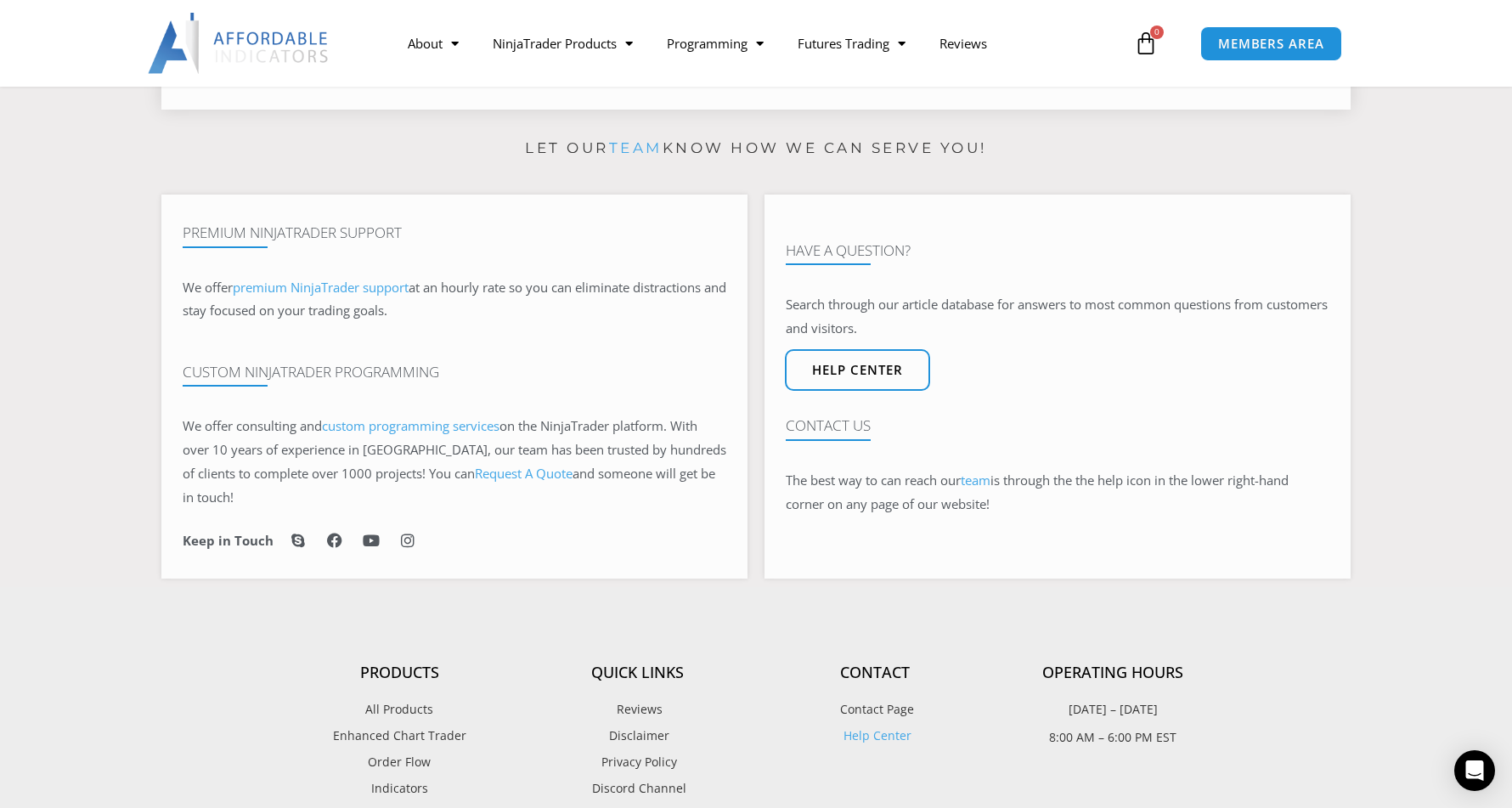 scroll, scrollTop: 1189, scrollLeft: 0, axis: vertical 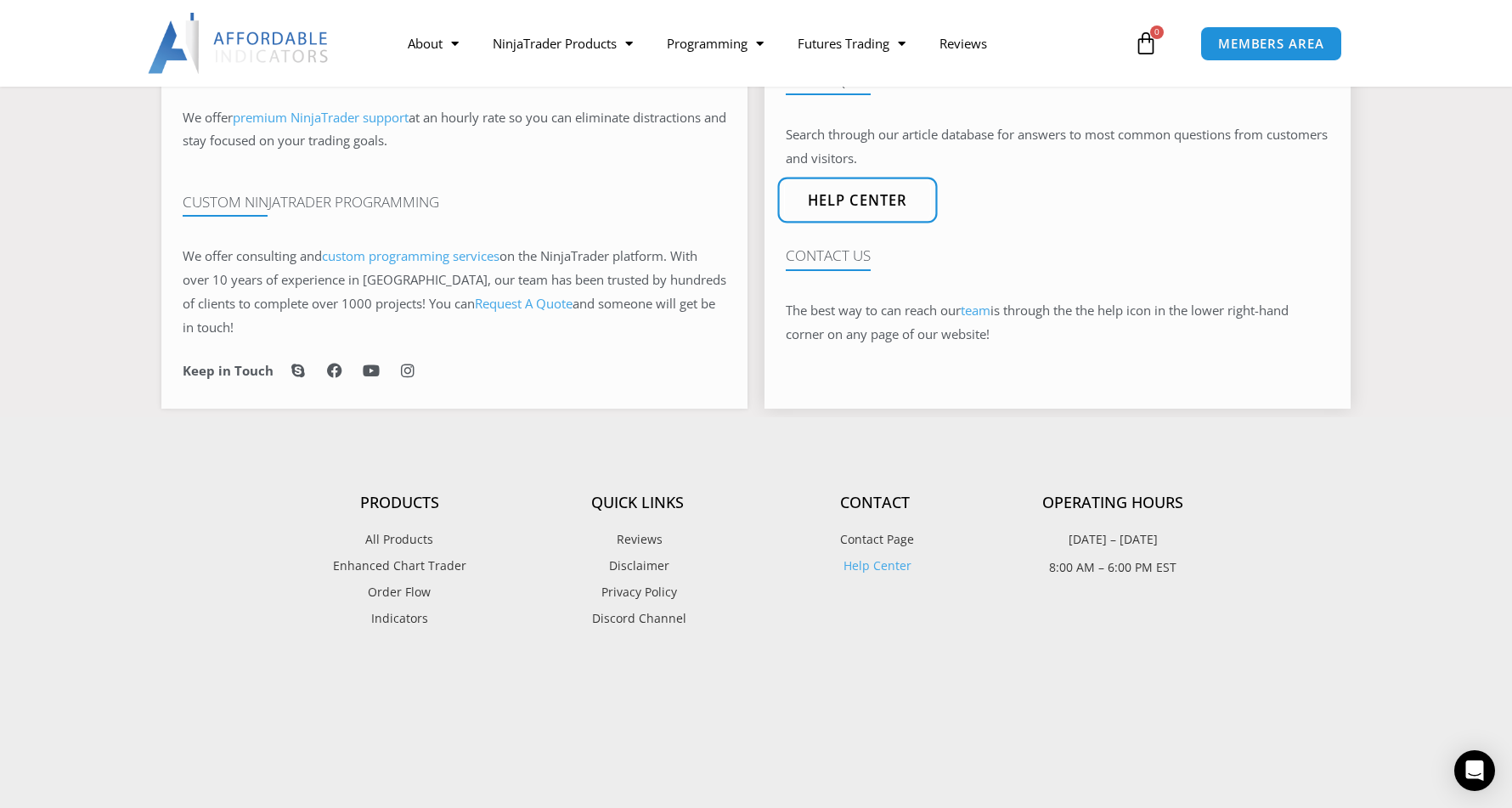 click on "Help center" at bounding box center [858, 201] 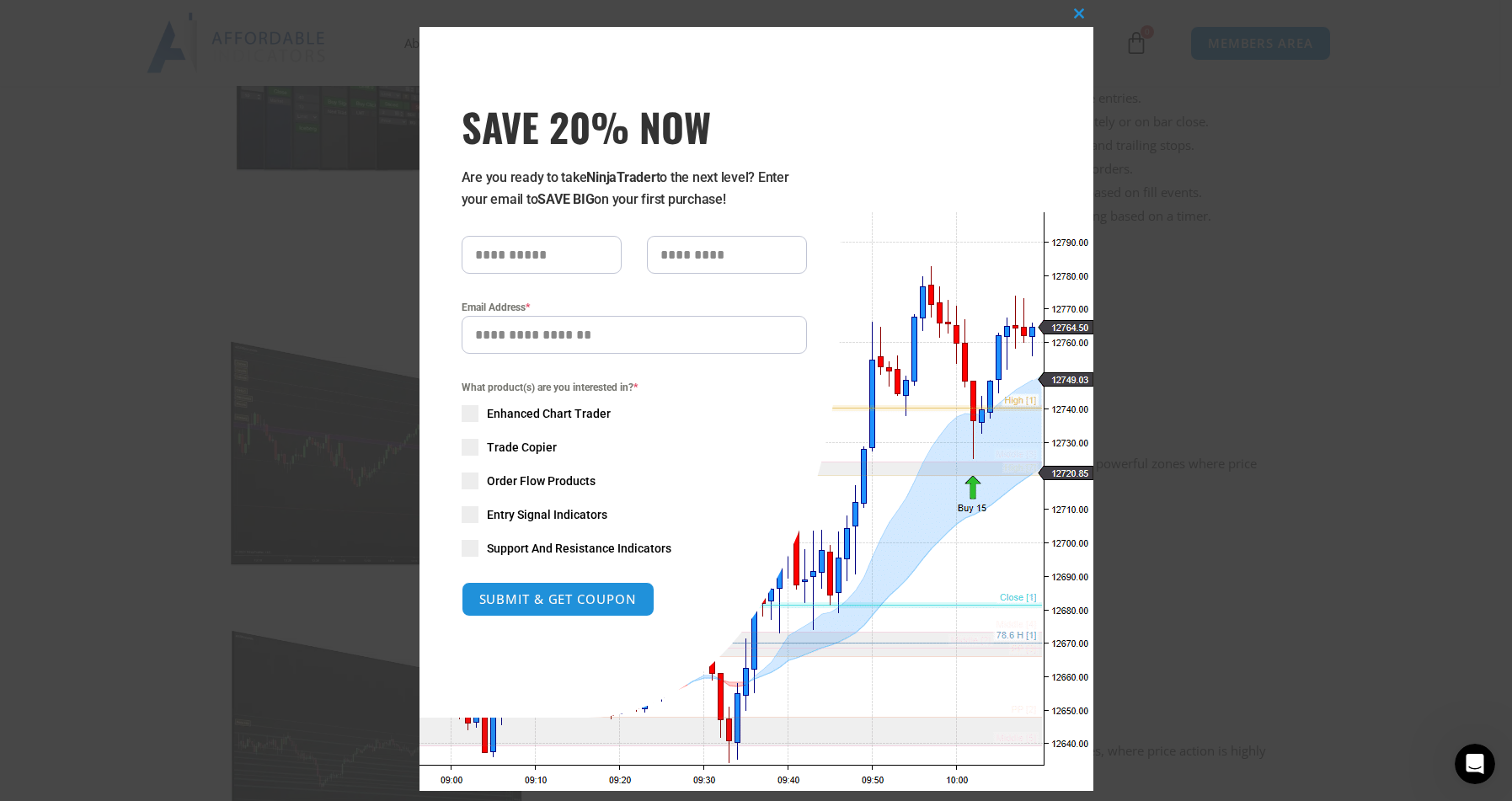 scroll, scrollTop: 0, scrollLeft: 0, axis: both 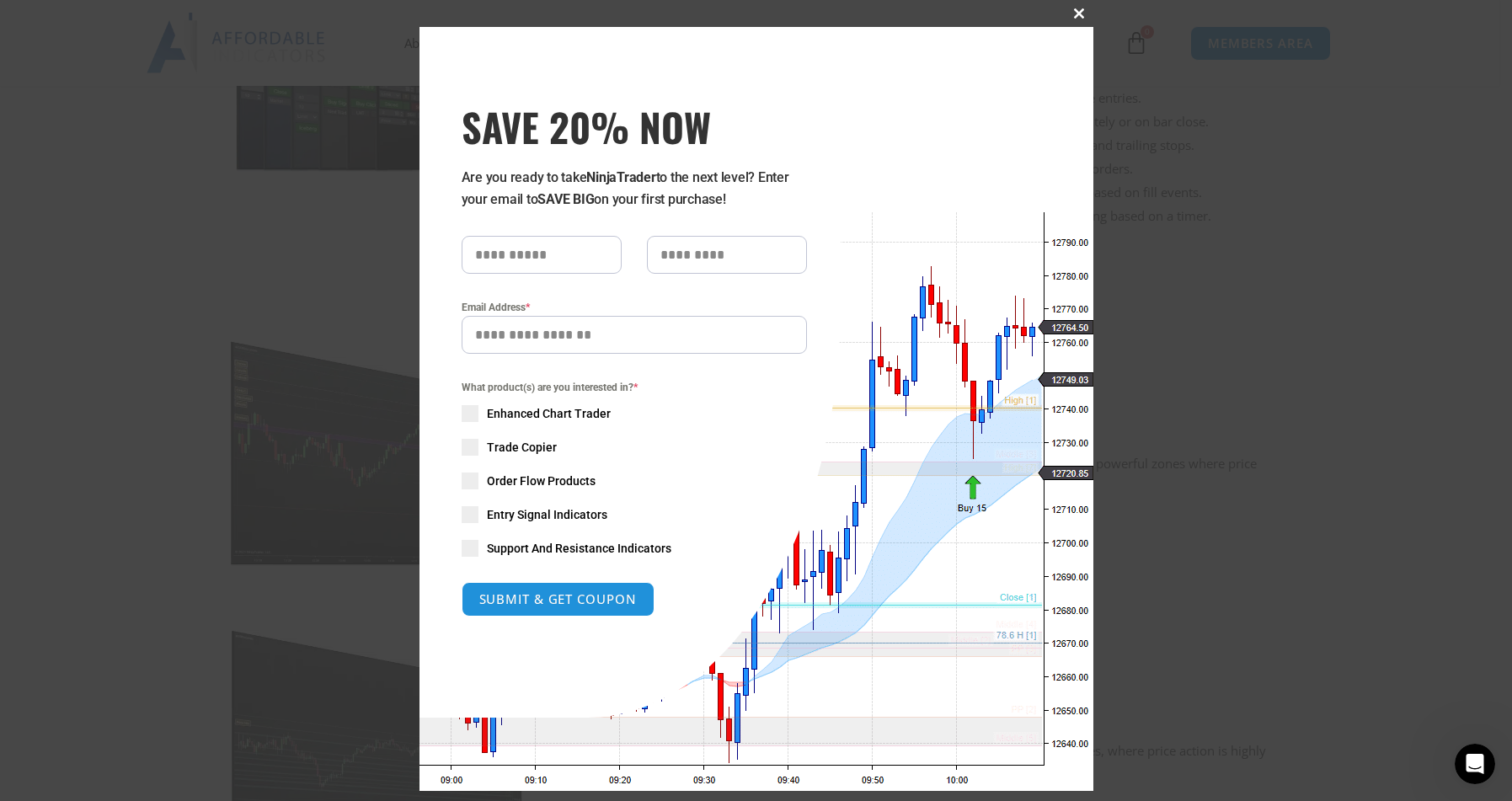 click at bounding box center [1080, 13] 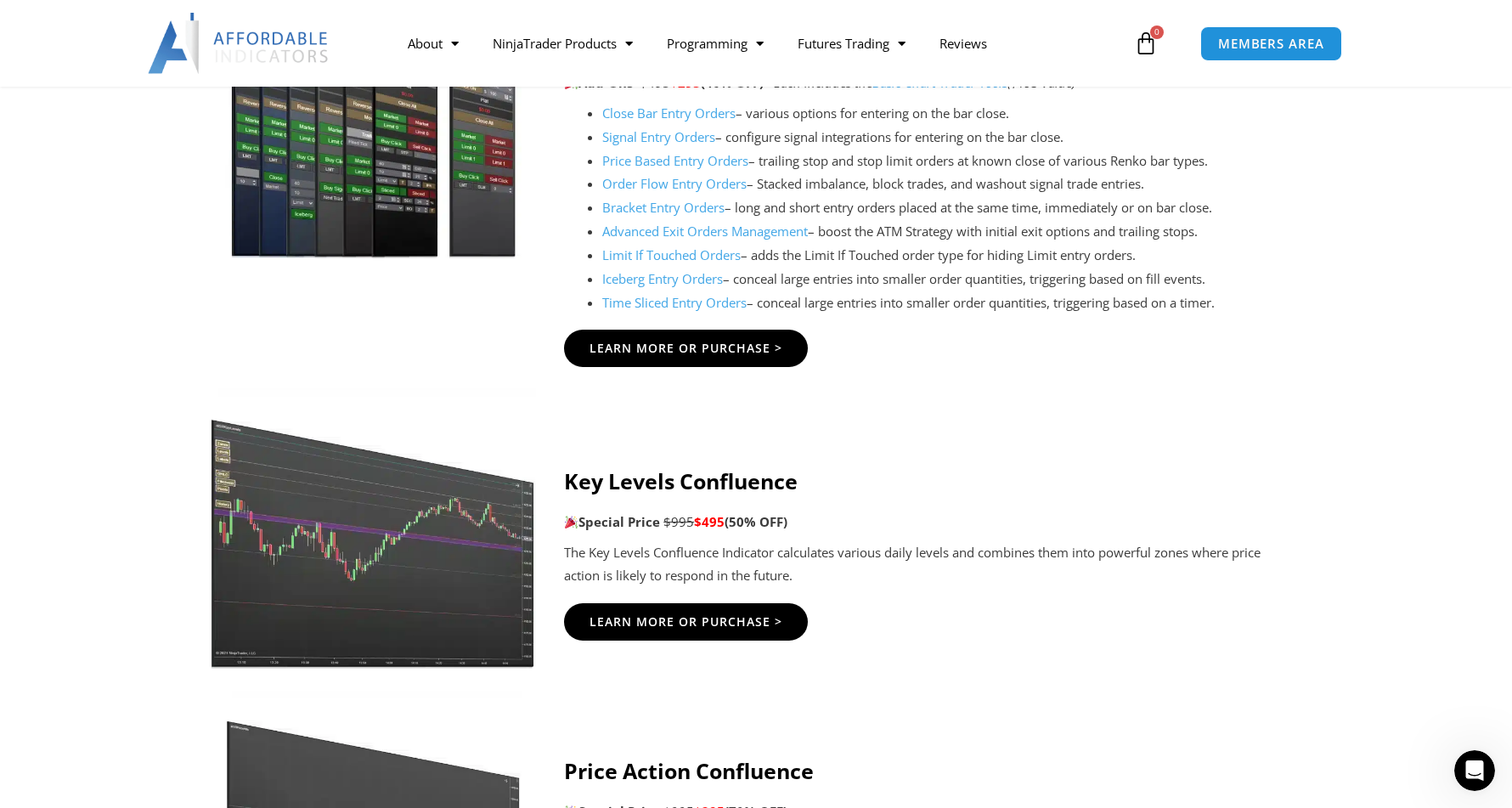 scroll, scrollTop: 1105, scrollLeft: 0, axis: vertical 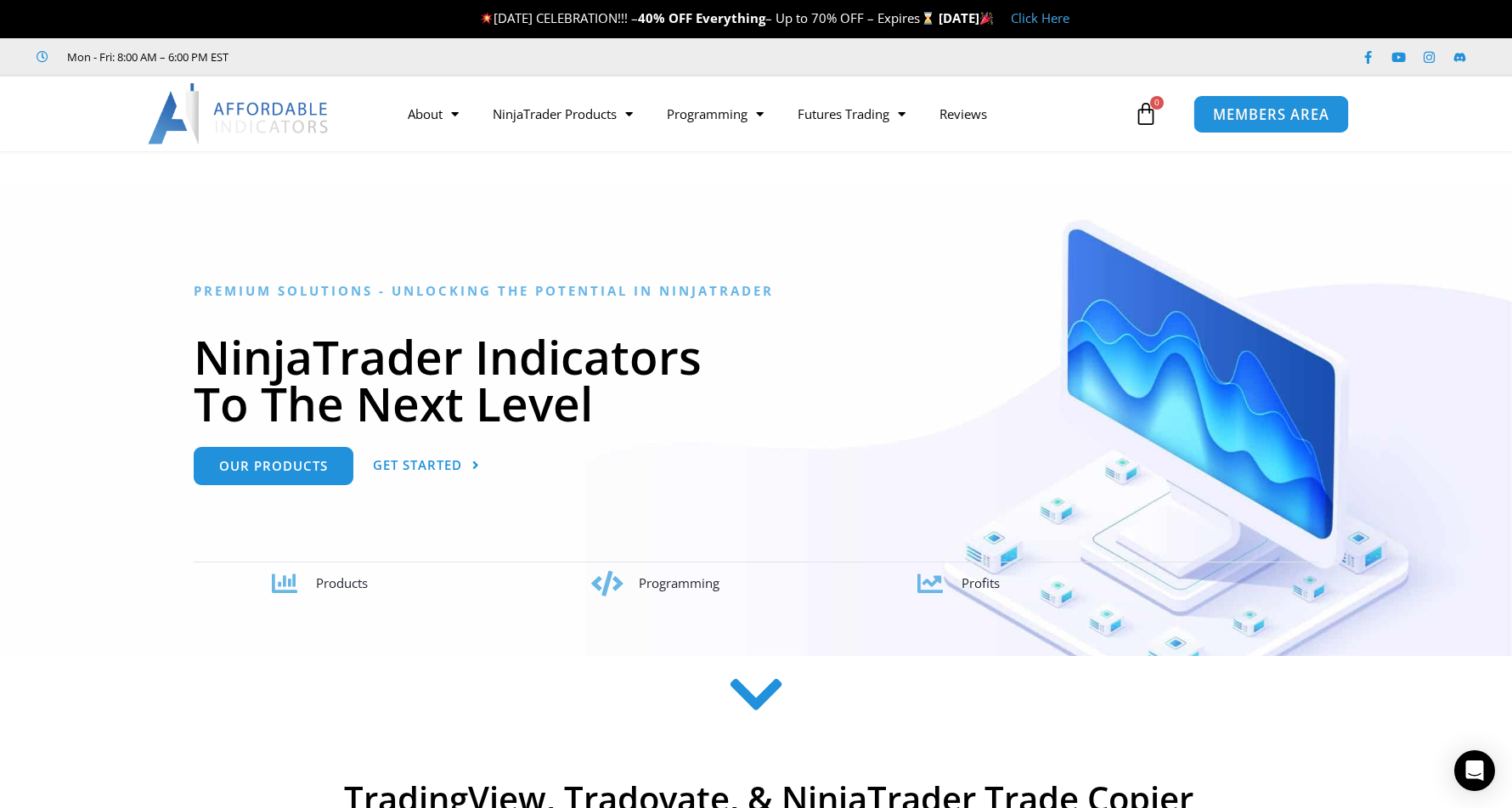 click on "MEMBERS AREA" at bounding box center (1271, 114) 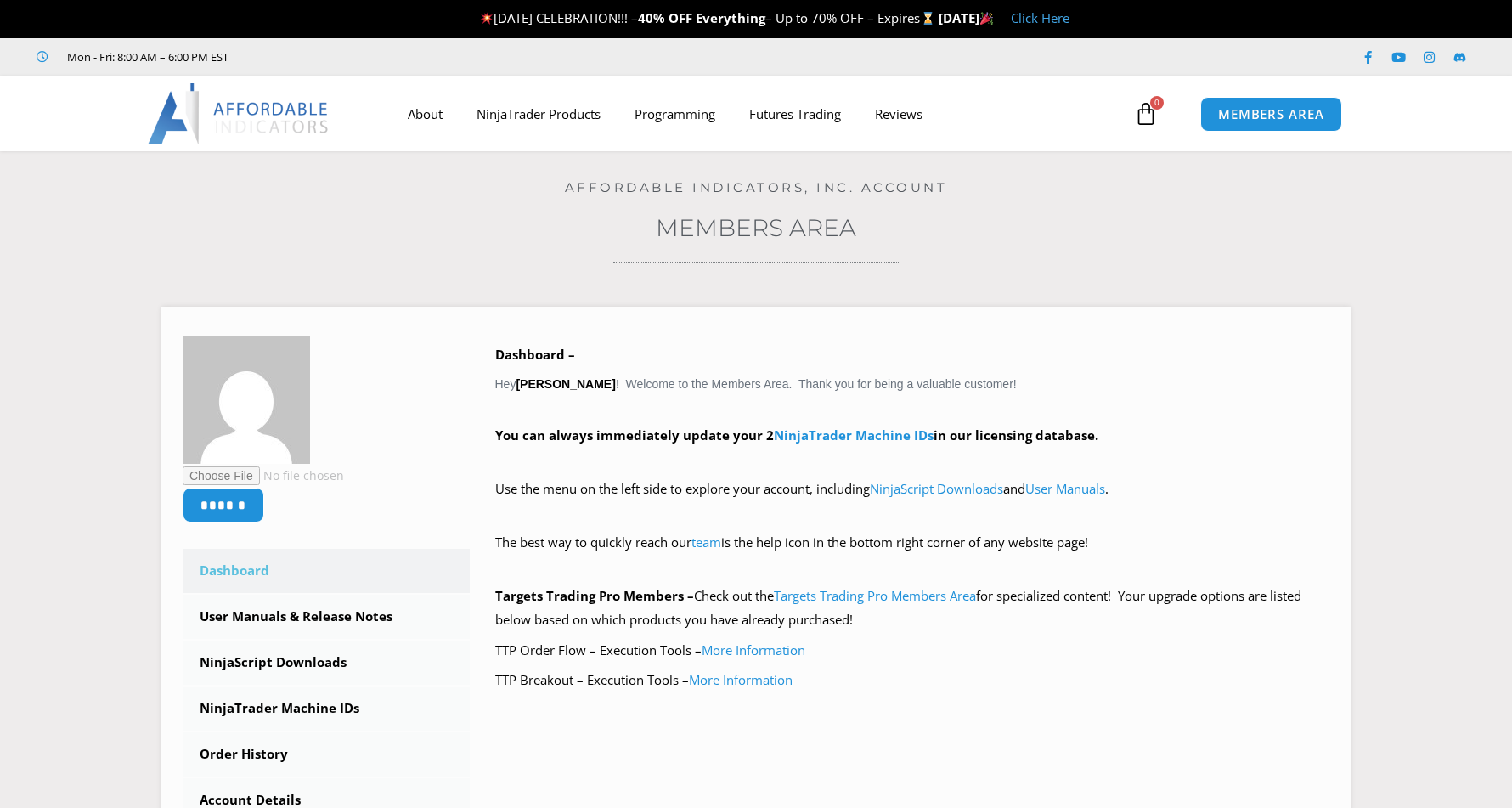 scroll, scrollTop: 0, scrollLeft: 0, axis: both 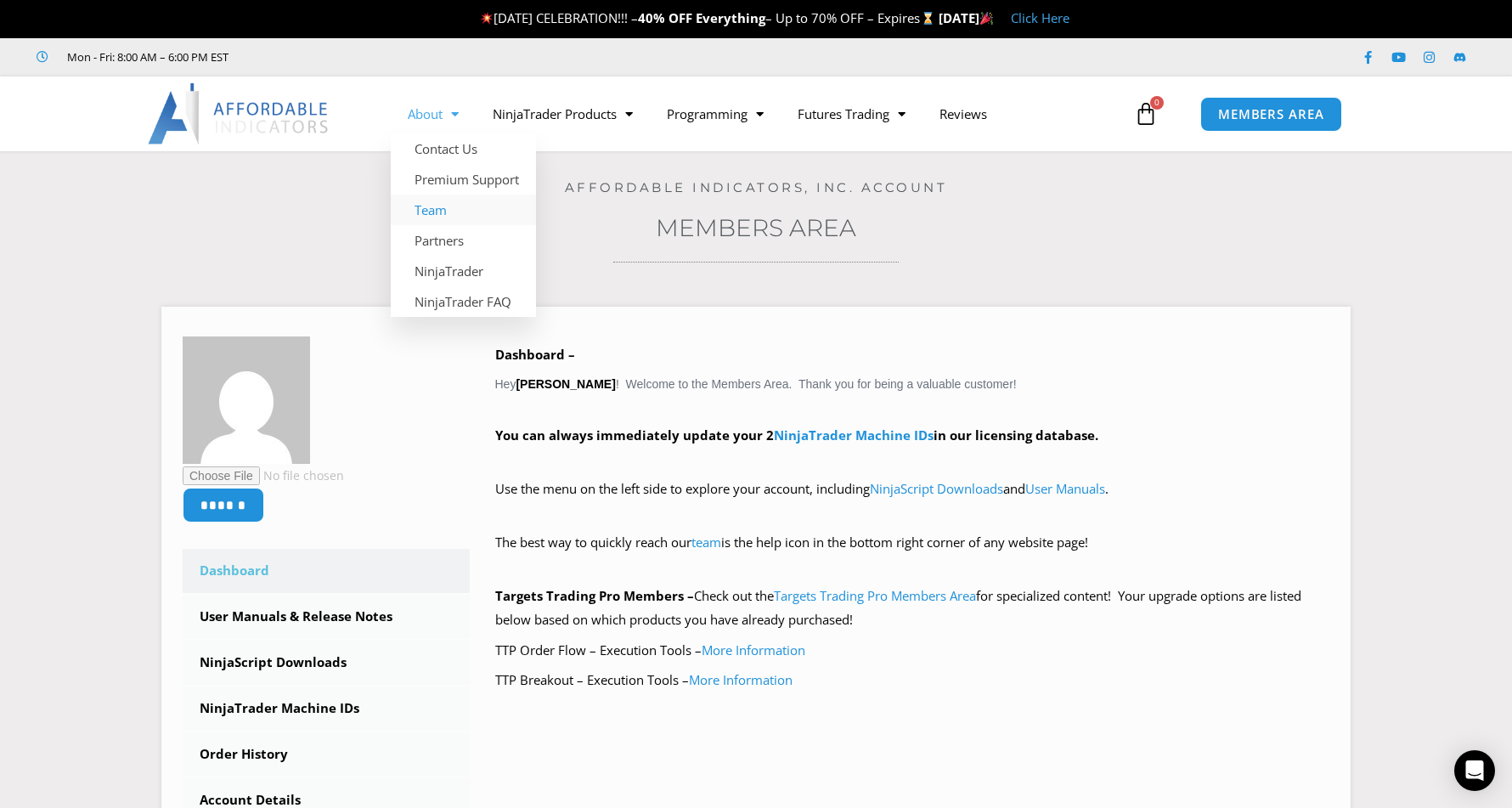 click on "Team" 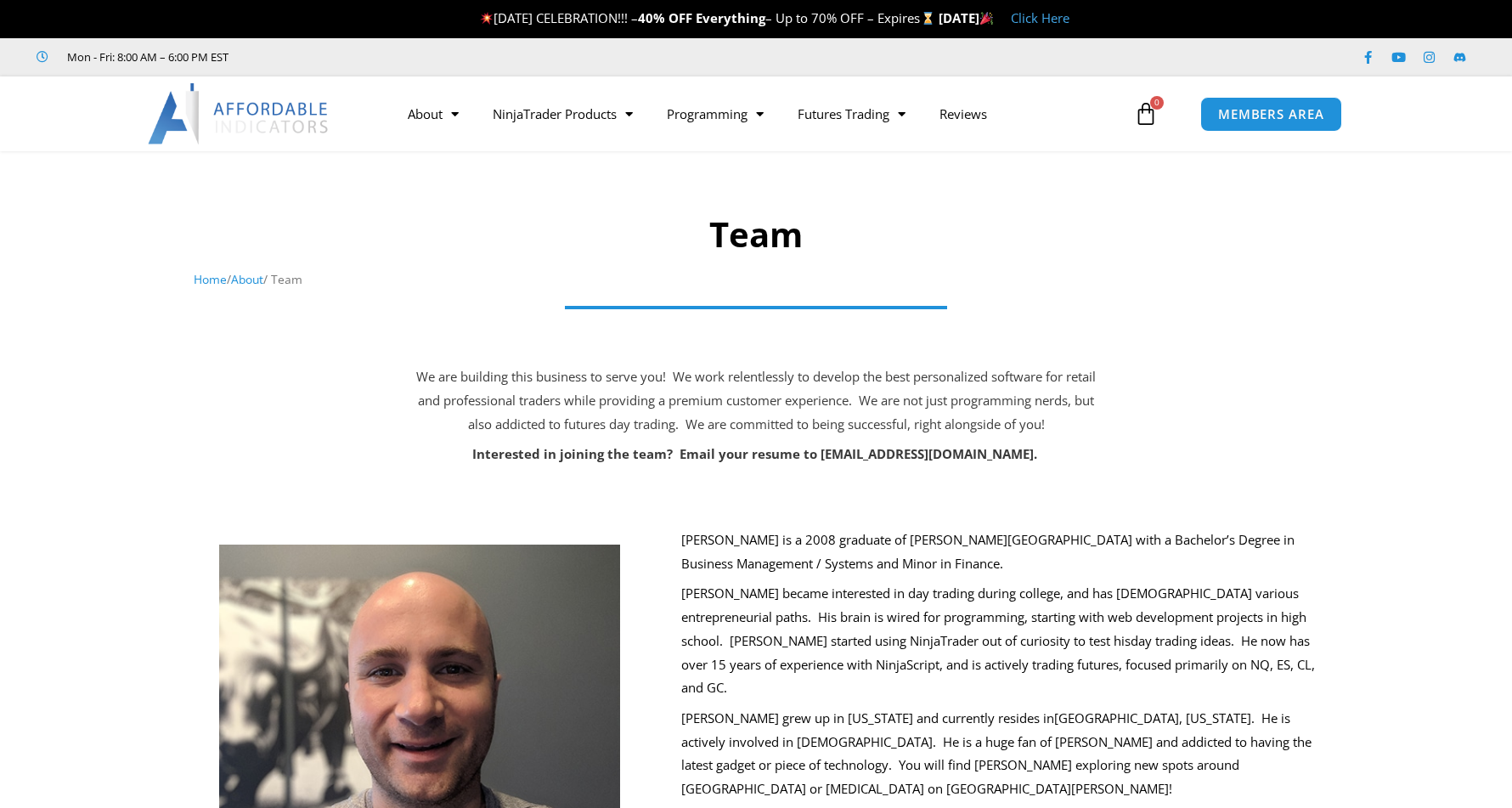scroll, scrollTop: 0, scrollLeft: 0, axis: both 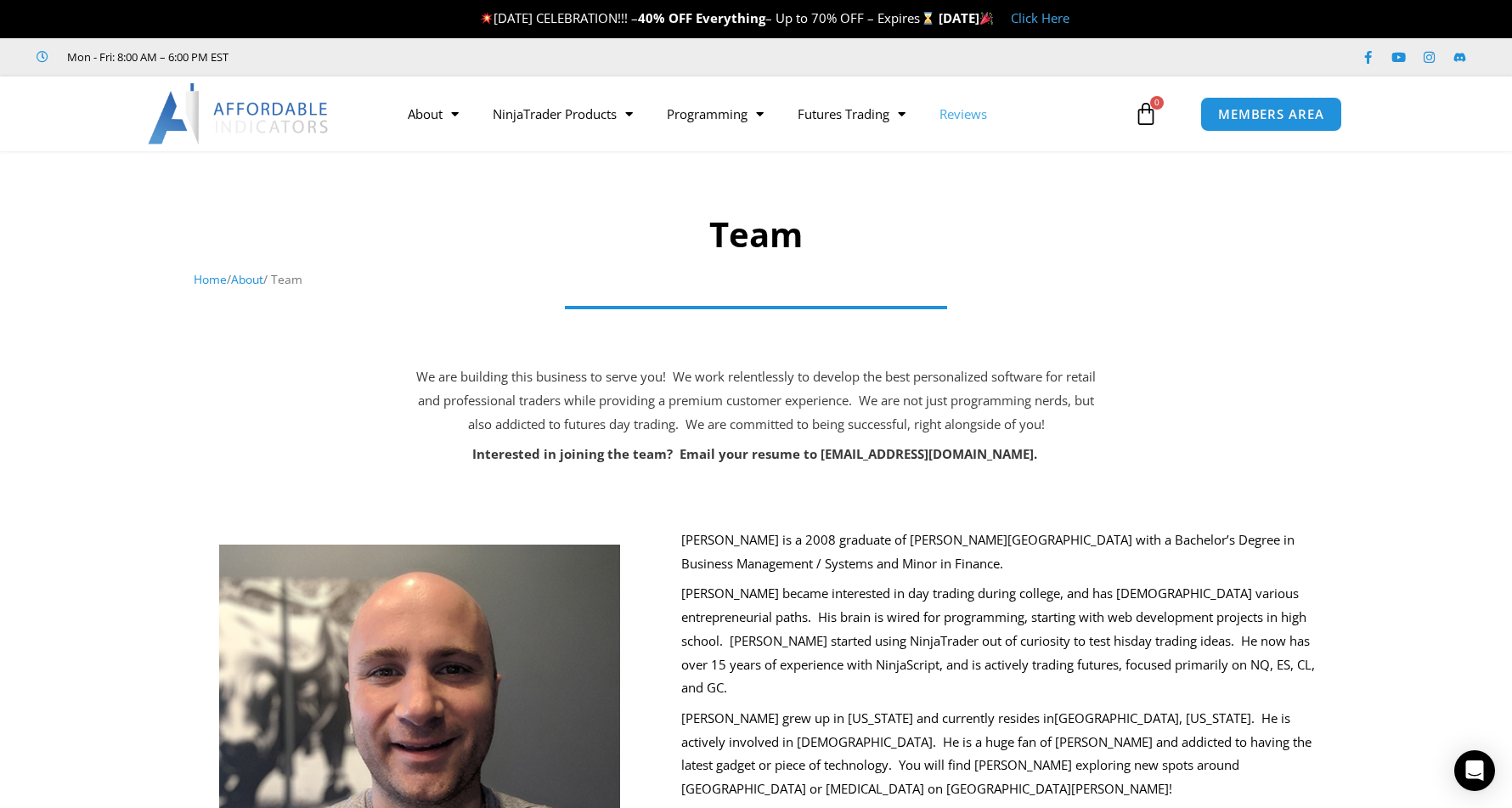 click on "Reviews" 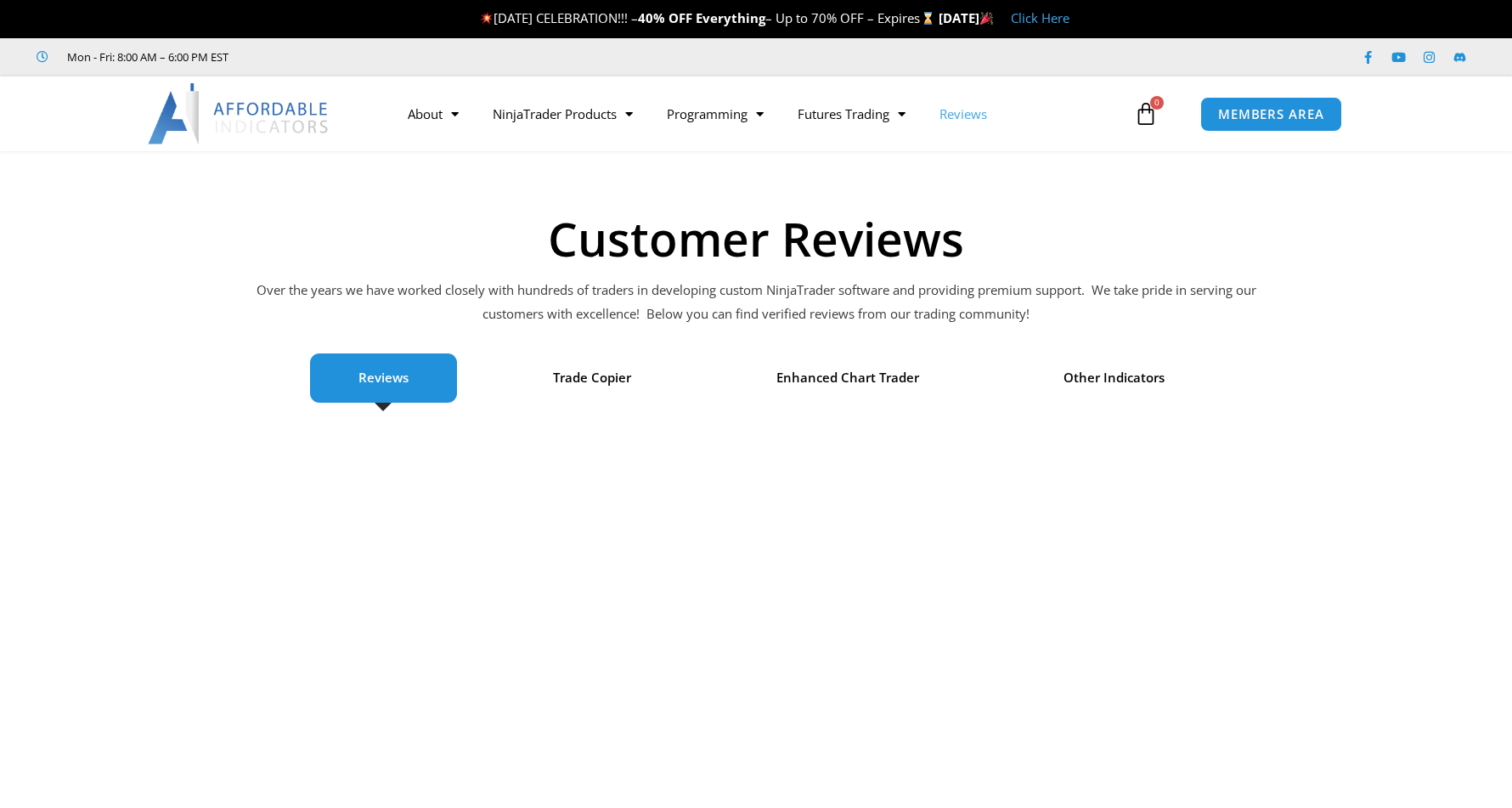 scroll, scrollTop: 0, scrollLeft: 0, axis: both 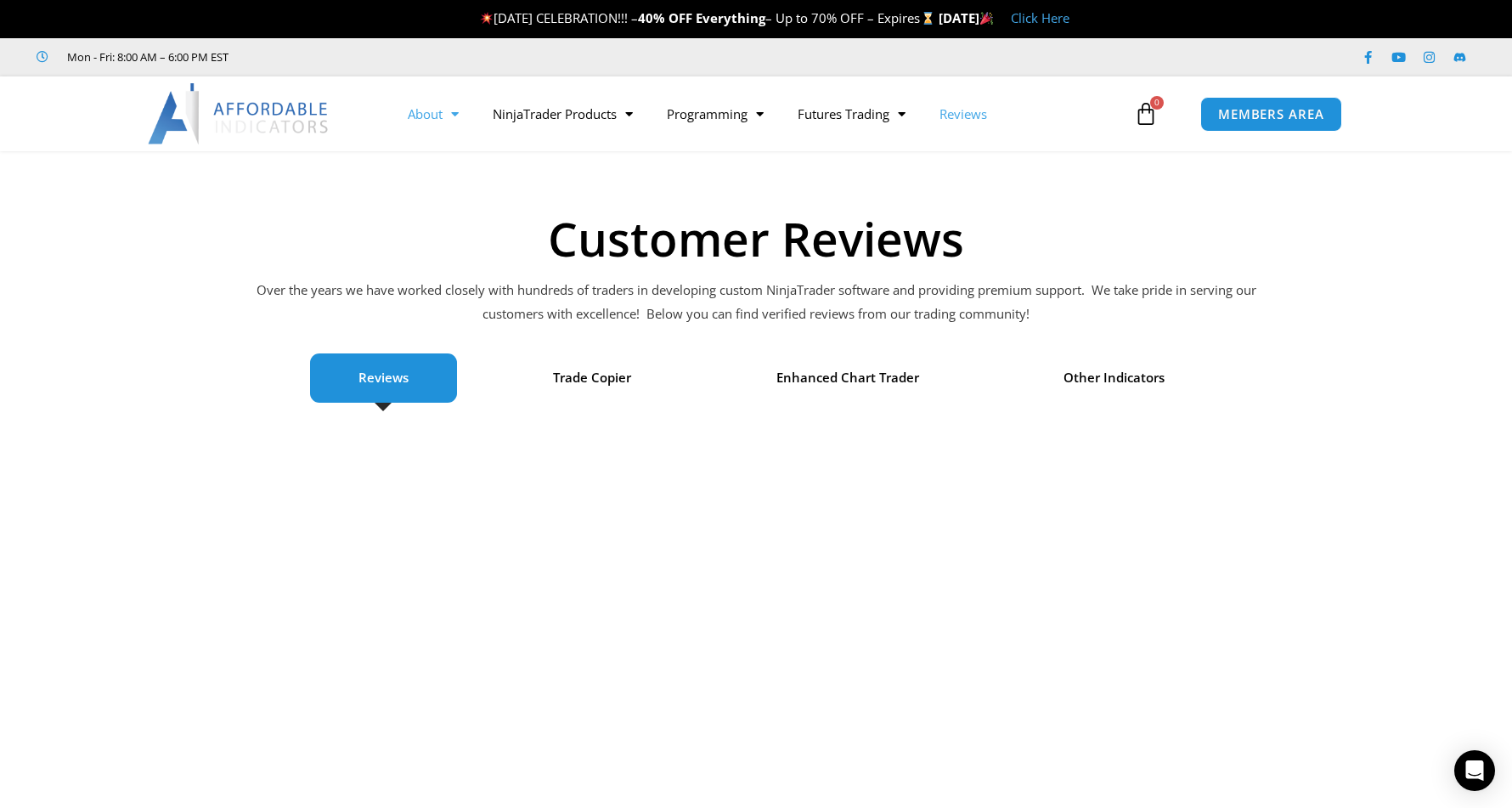 click on "About" 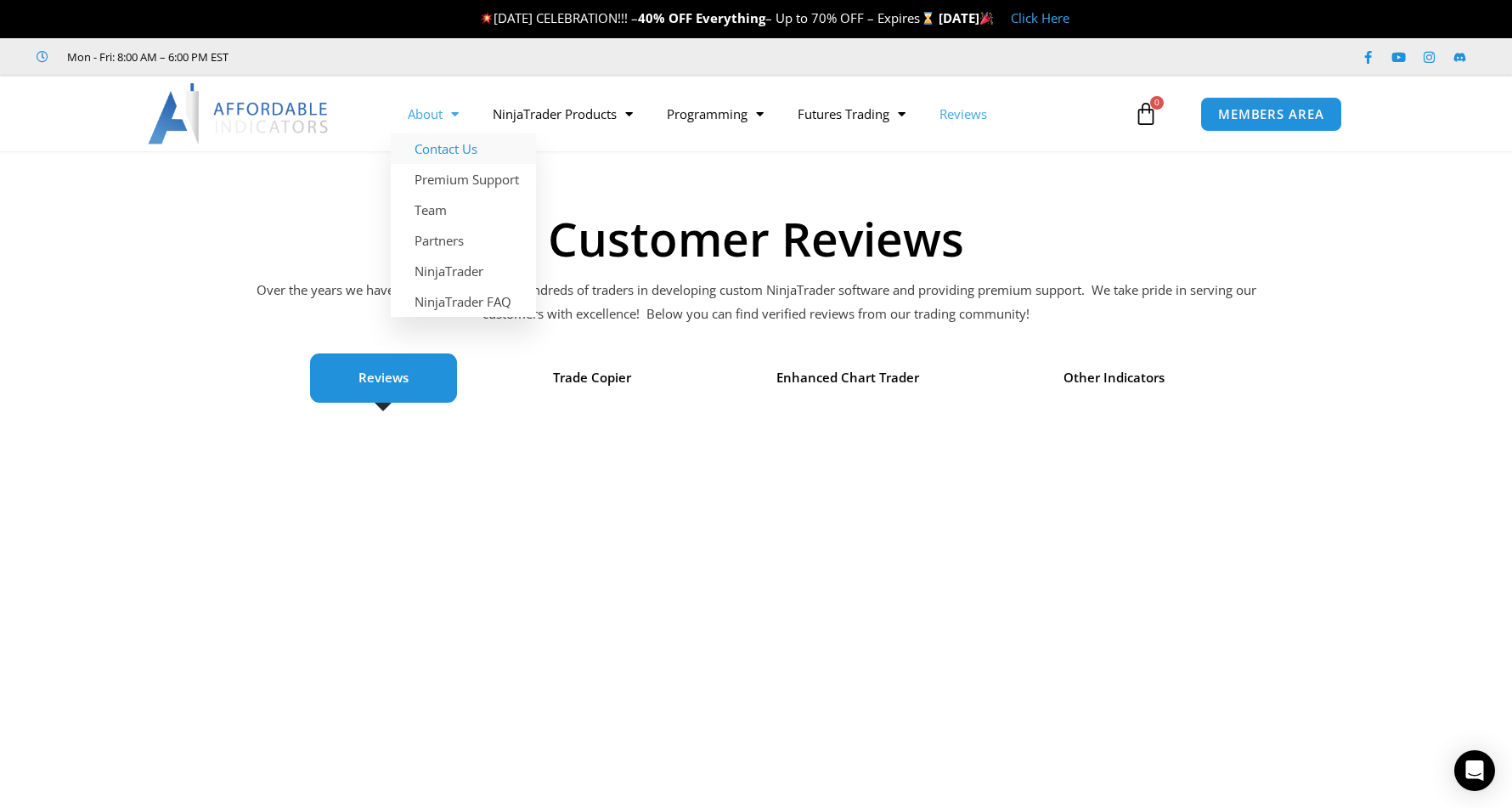 click on "Contact Us" 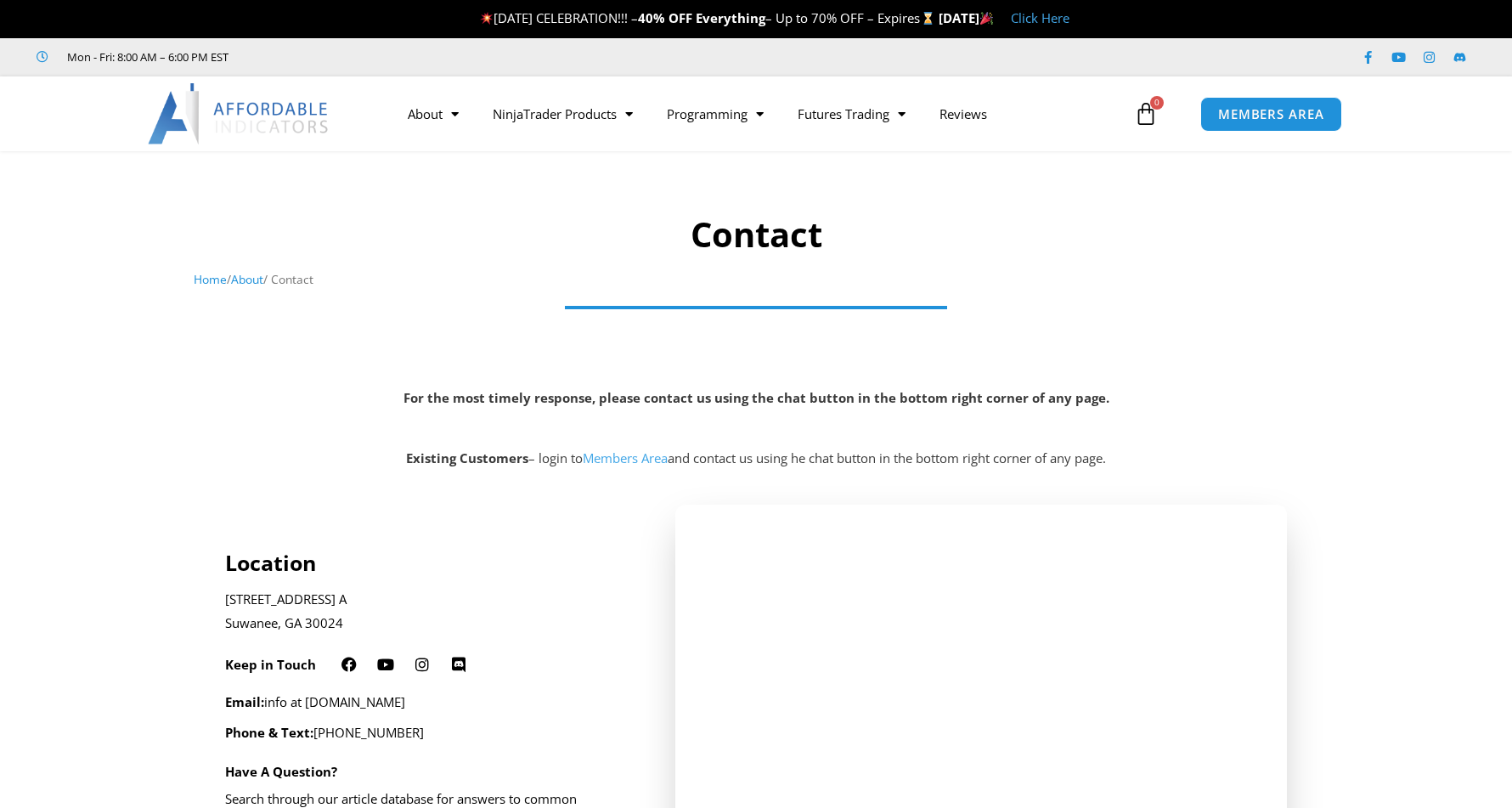 scroll, scrollTop: 0, scrollLeft: 0, axis: both 